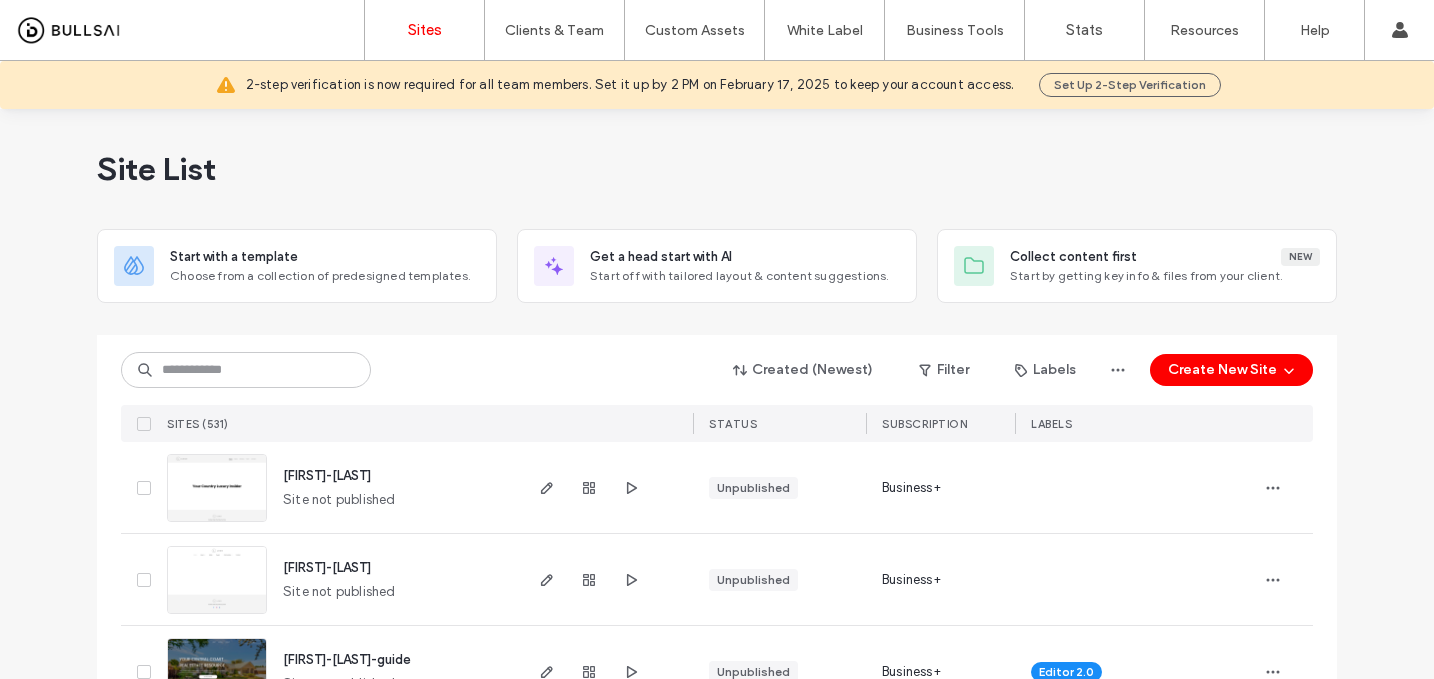 scroll, scrollTop: 0, scrollLeft: 0, axis: both 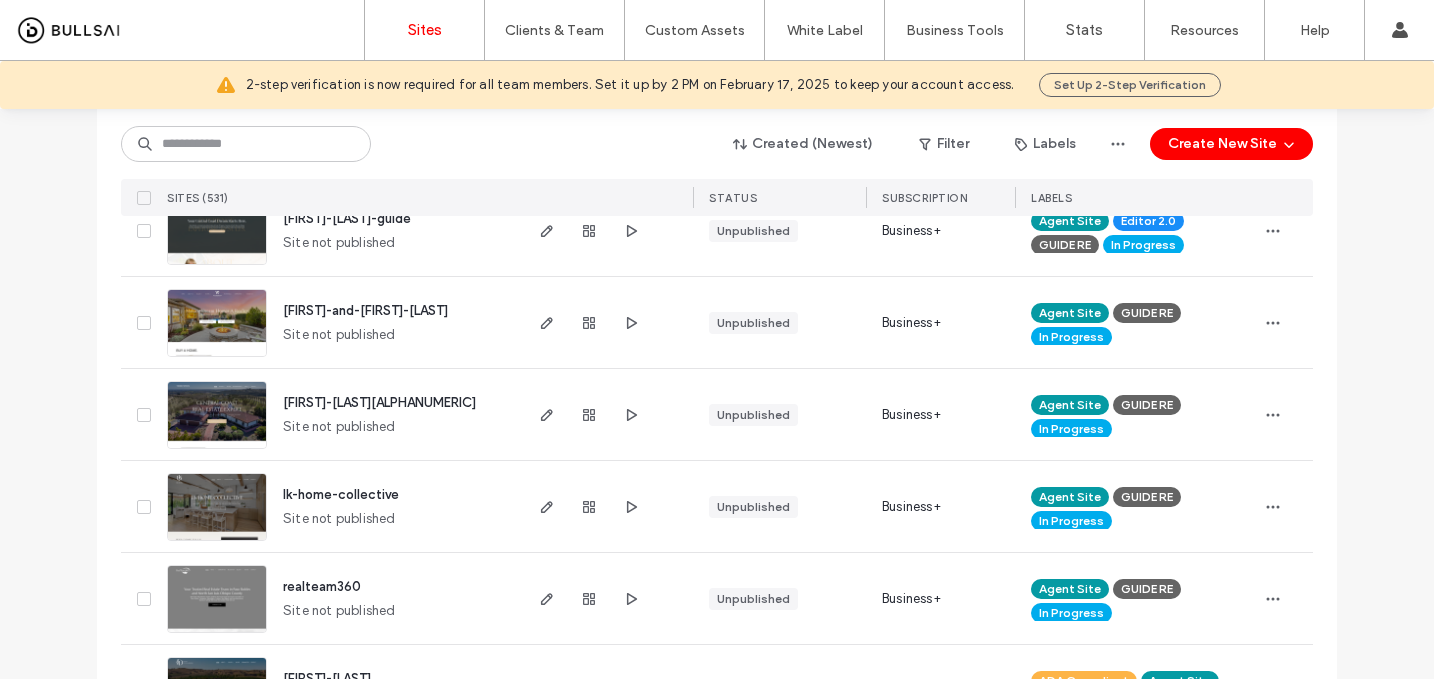 click on "lk-home-collective" at bounding box center [341, 494] 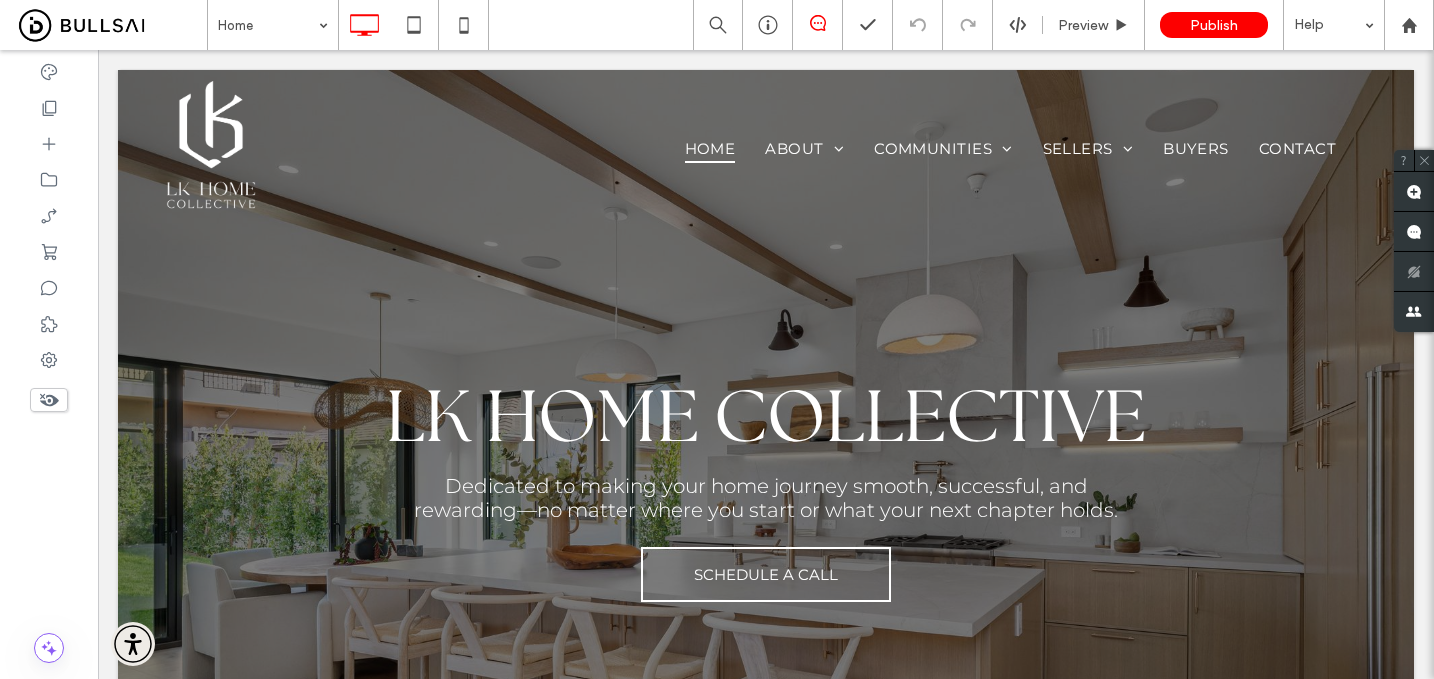 scroll, scrollTop: 0, scrollLeft: 0, axis: both 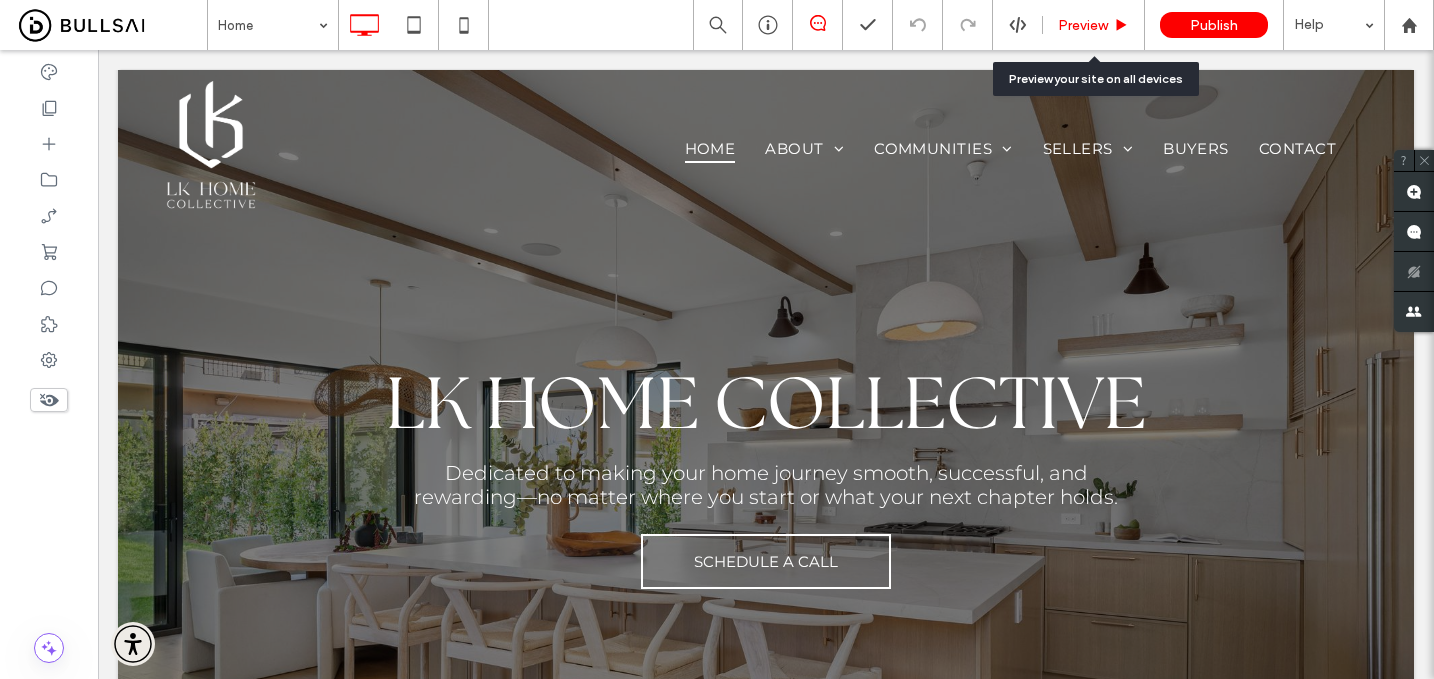 click on "Preview" at bounding box center [1094, 25] 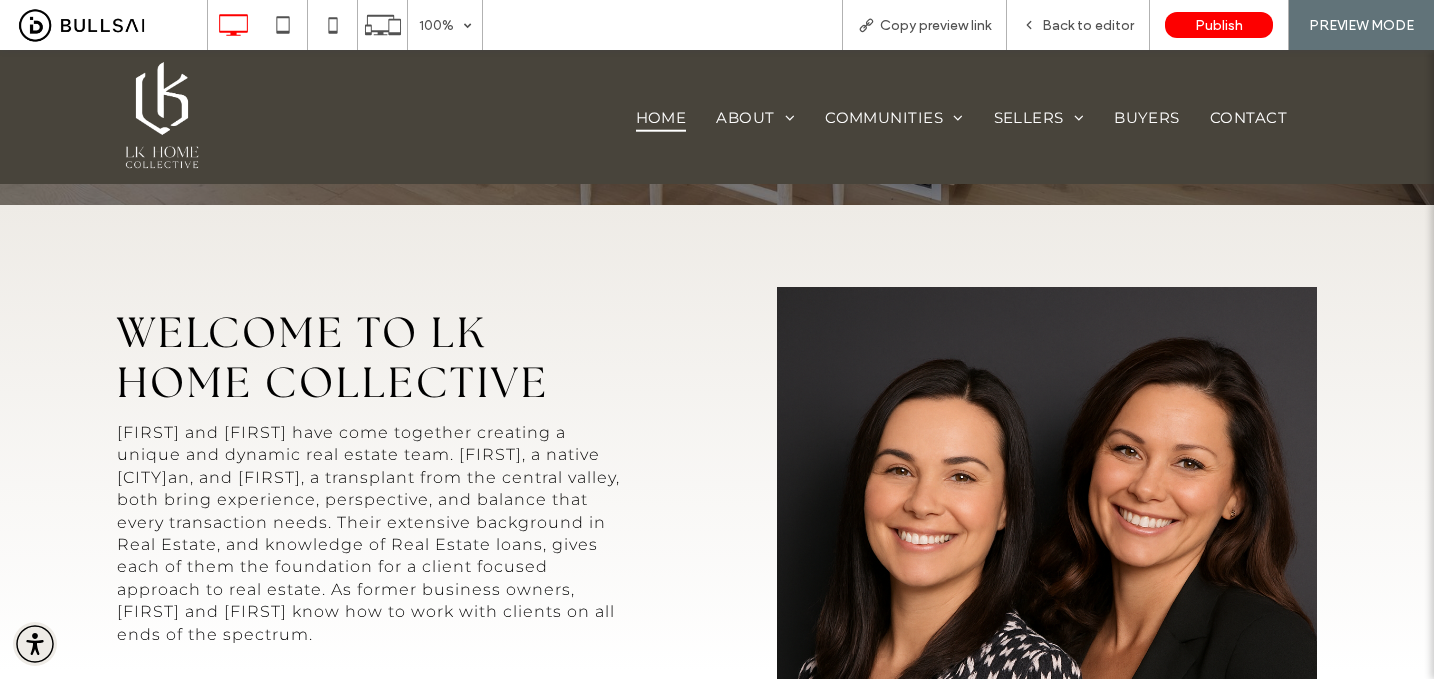 scroll, scrollTop: 0, scrollLeft: 0, axis: both 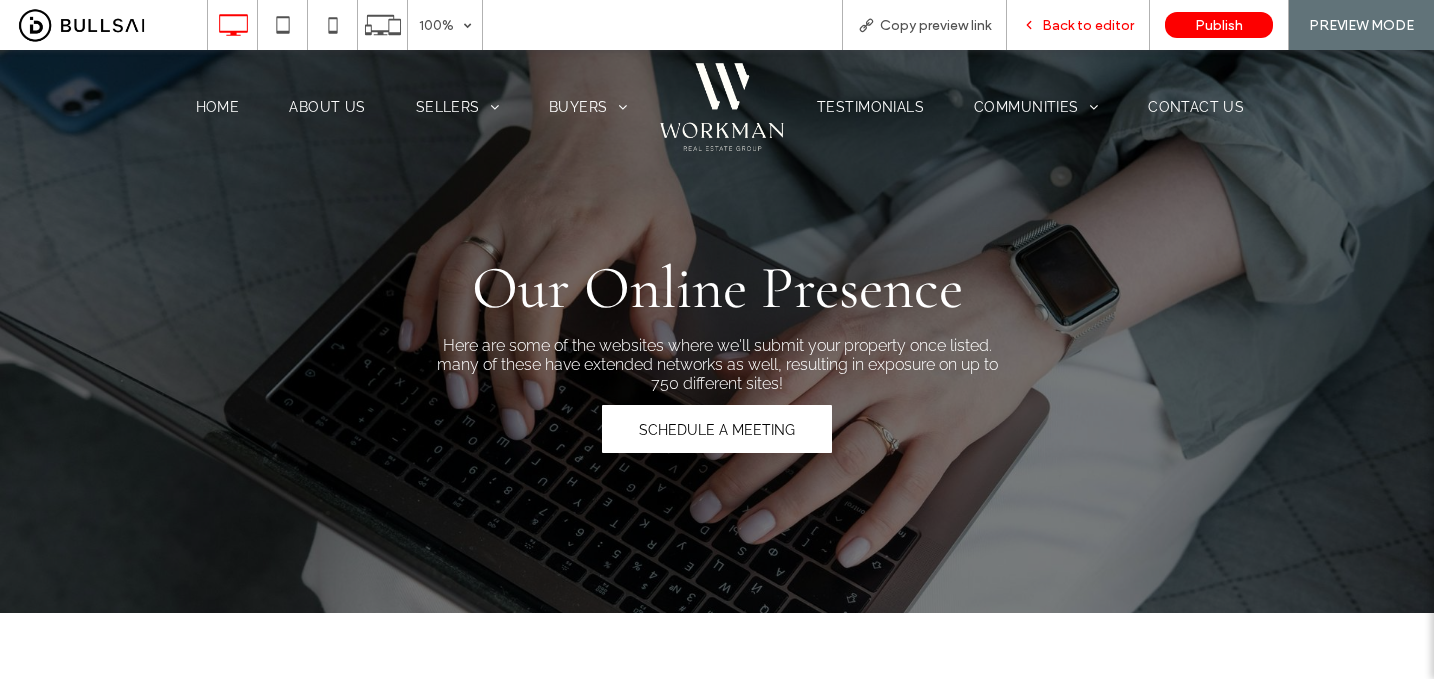 click on "Back to editor" at bounding box center [1078, 25] 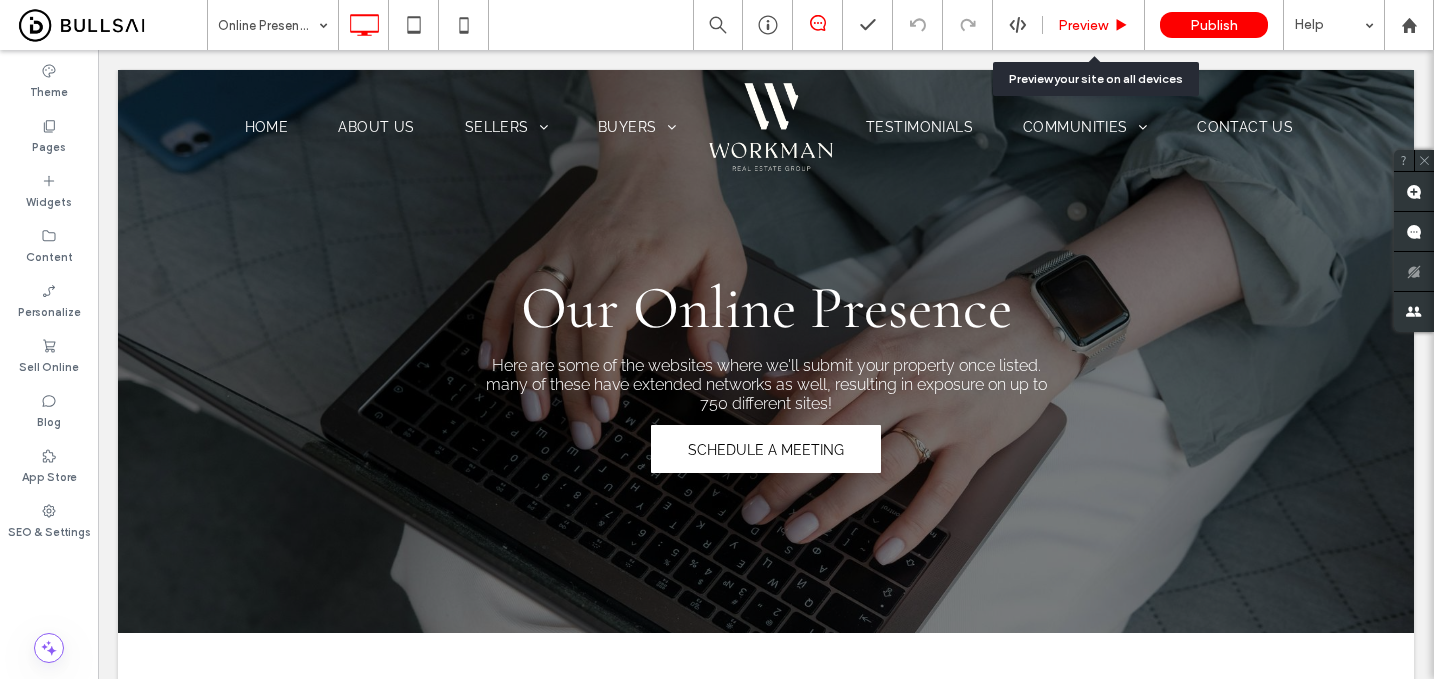 click on "Preview" at bounding box center [1083, 25] 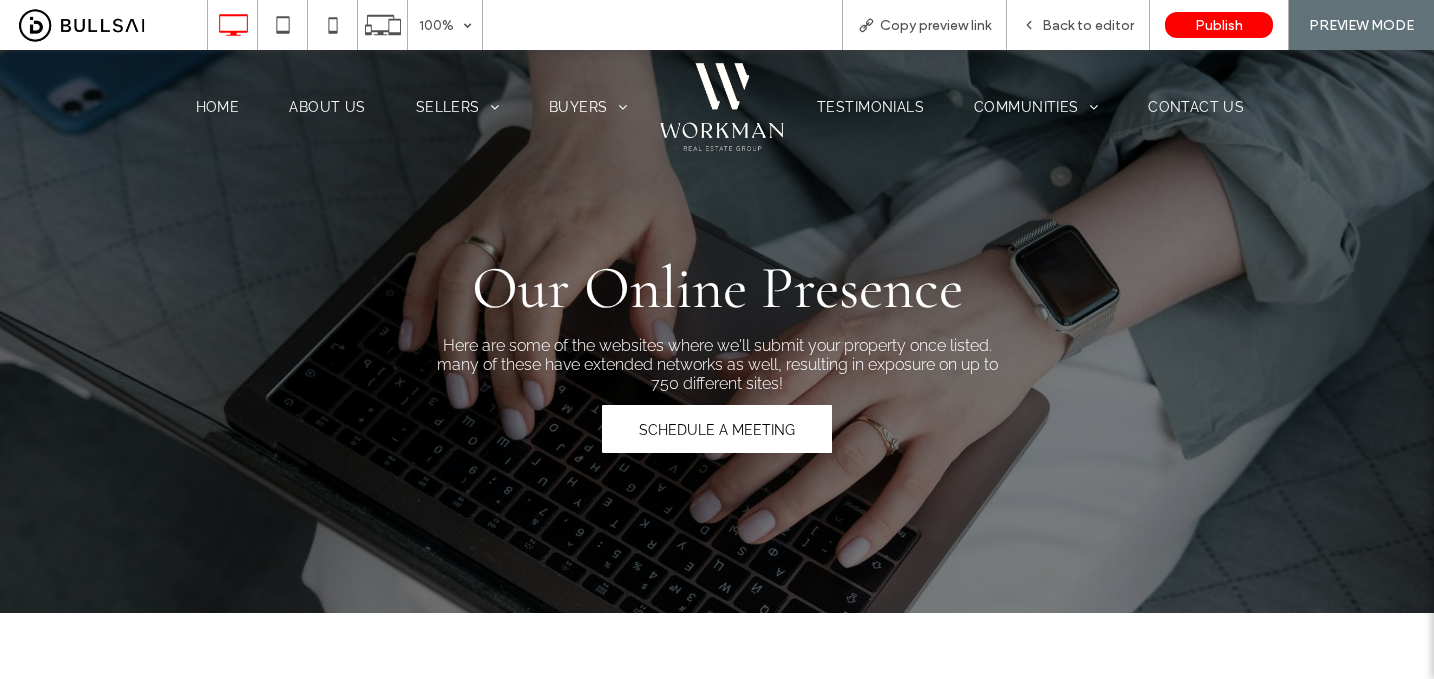 click at bounding box center (722, 107) 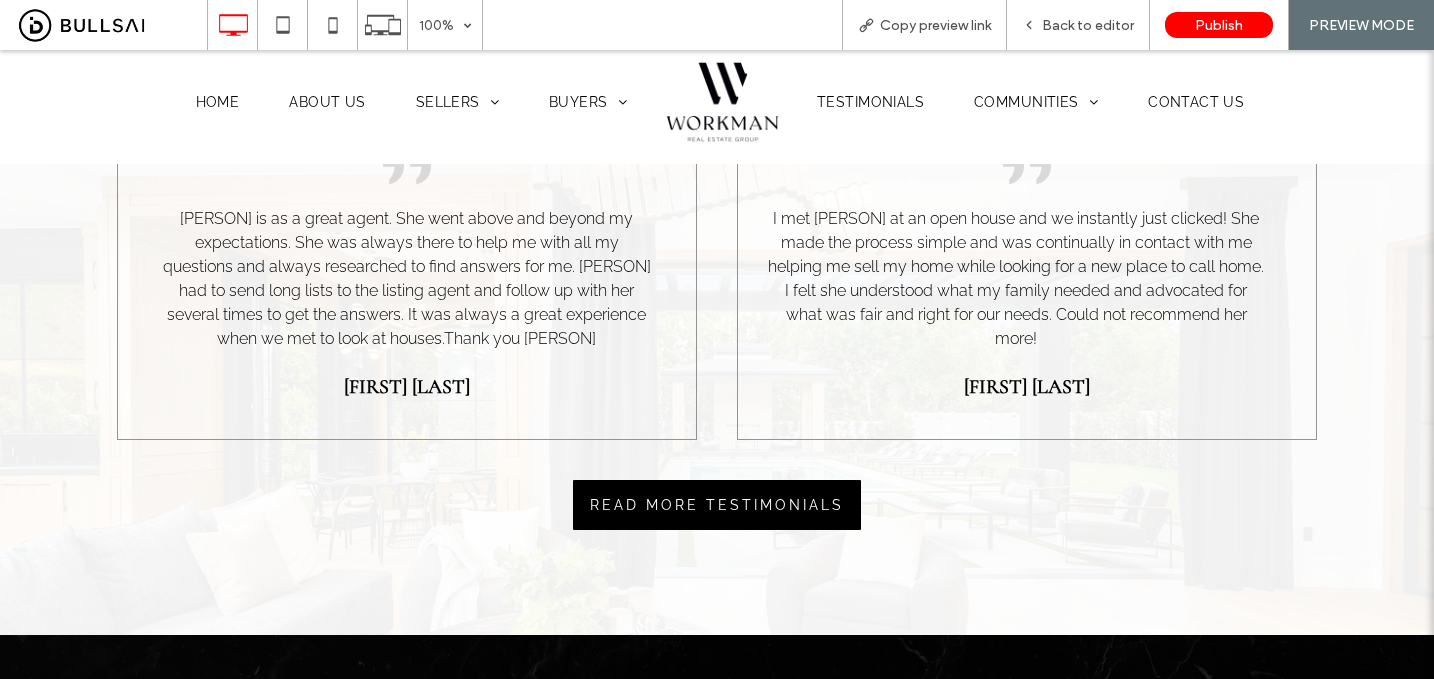 scroll, scrollTop: 3498, scrollLeft: 0, axis: vertical 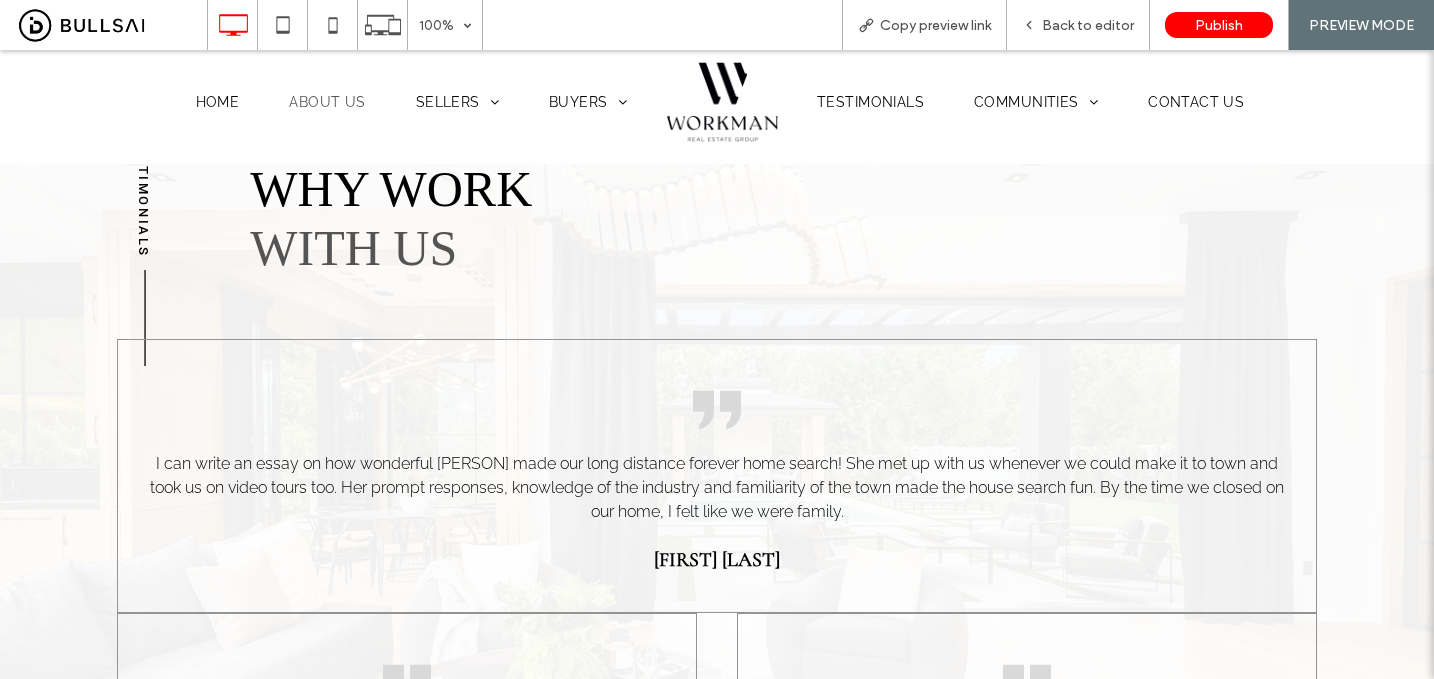 click on "About Us" at bounding box center (327, 102) 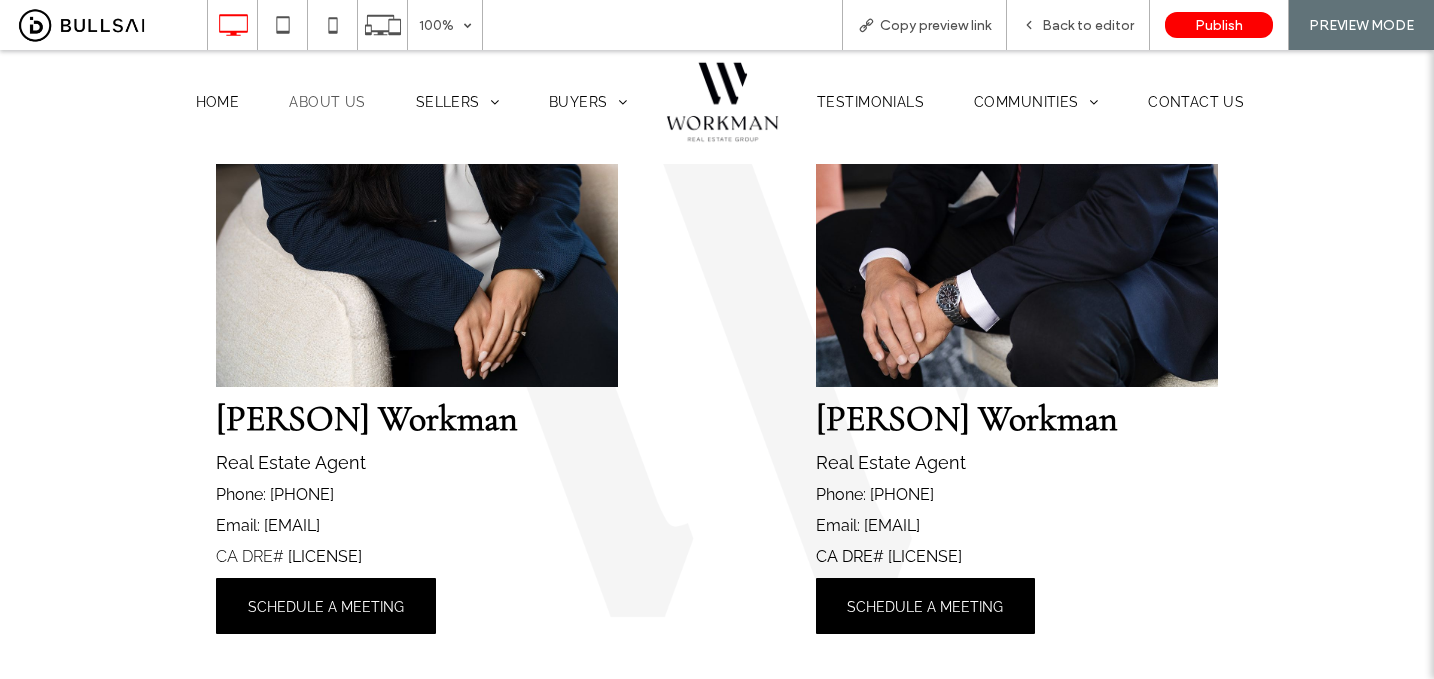 scroll, scrollTop: 449, scrollLeft: 0, axis: vertical 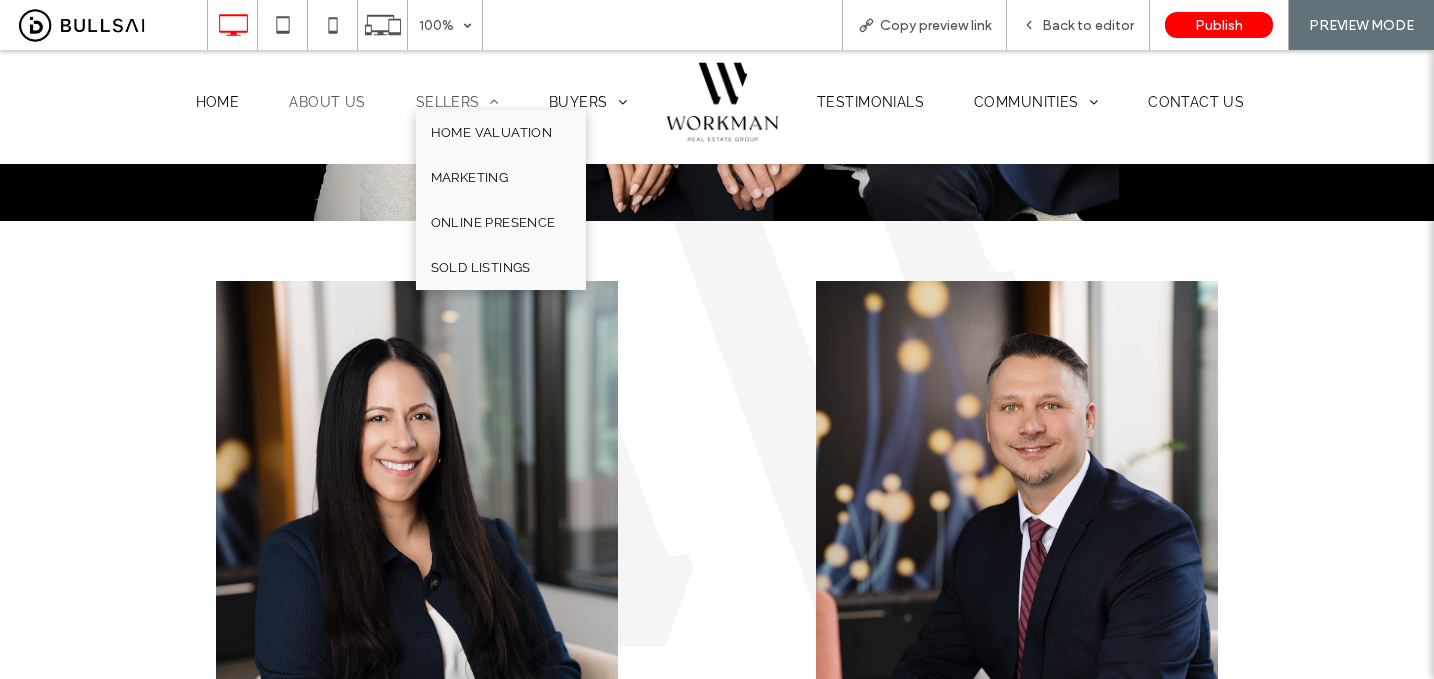 click on "Sellers" at bounding box center (457, 102) 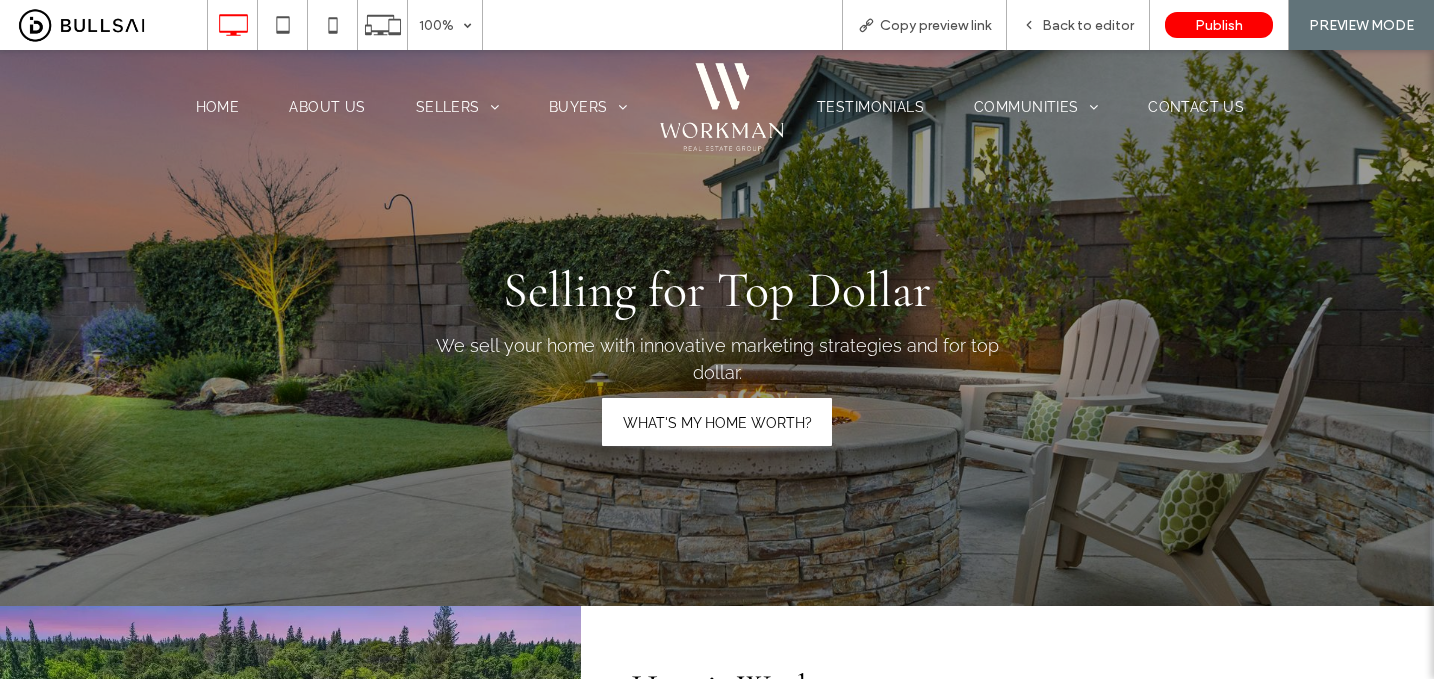 scroll, scrollTop: 13, scrollLeft: 0, axis: vertical 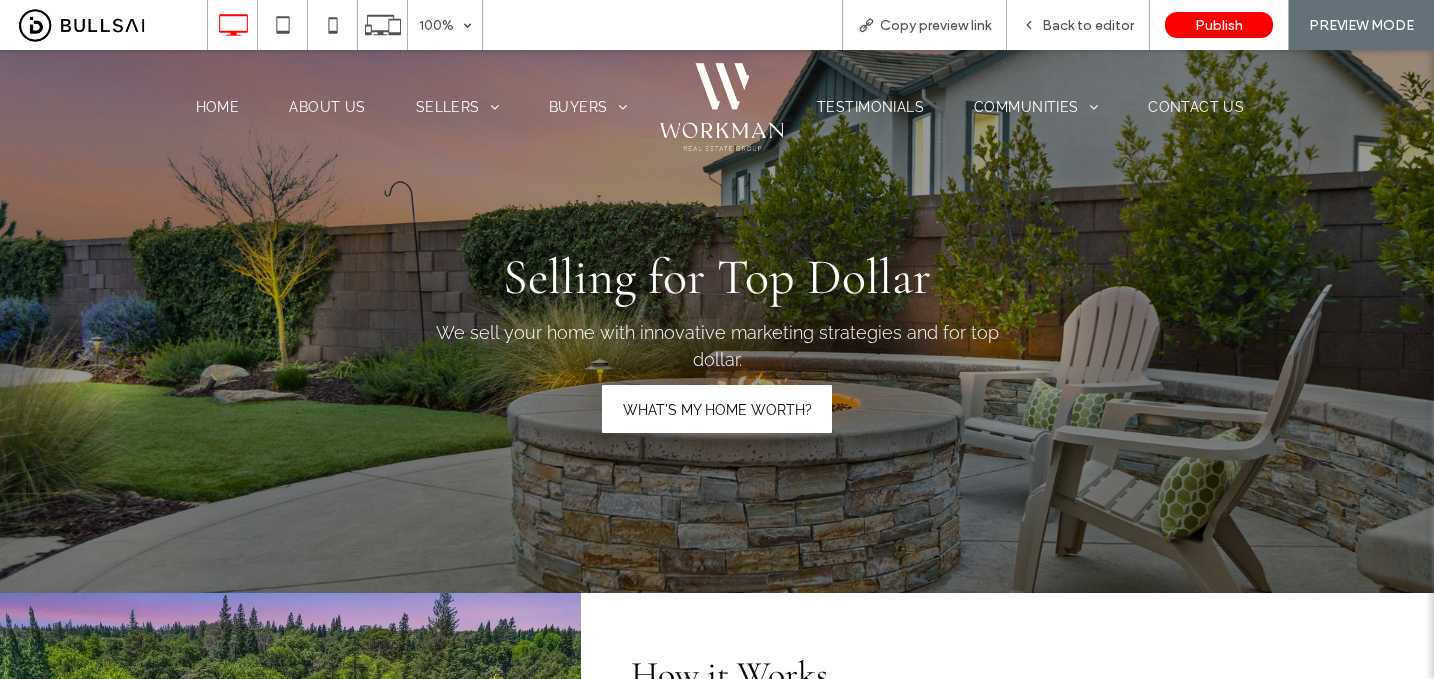 click on "Home
About Us
Sellers
Home Valuation
Marketing
Online Presence
Sold Listings
Buyers
Featured Listings
Home Search" at bounding box center (346, 107) 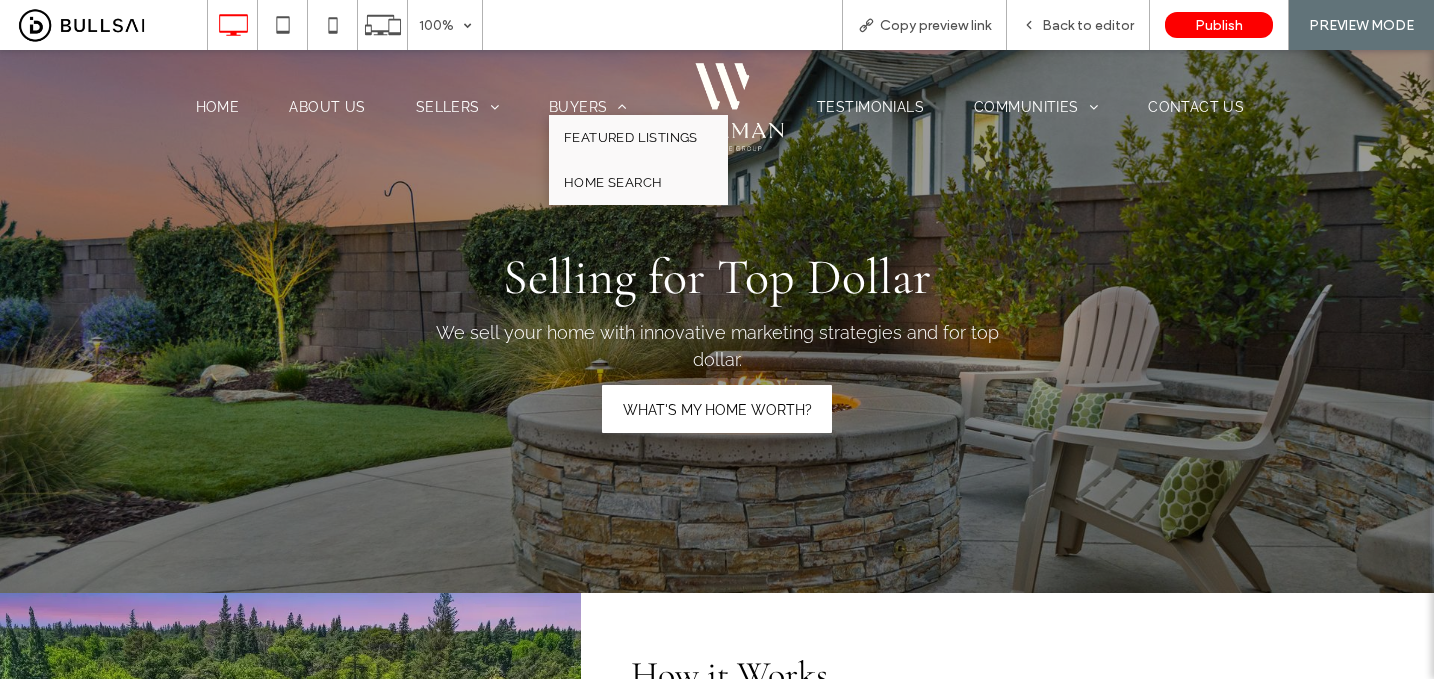 click on "Buyers" at bounding box center [588, 107] 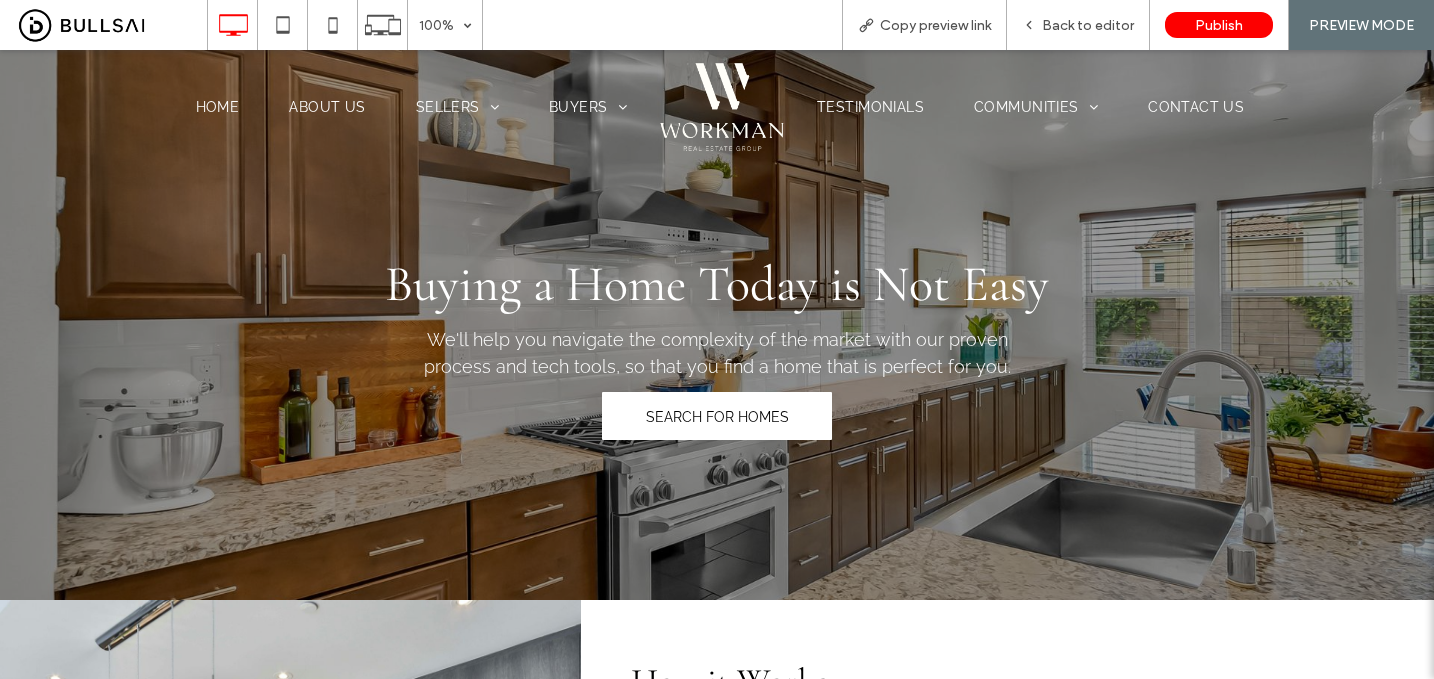 scroll, scrollTop: 0, scrollLeft: 0, axis: both 